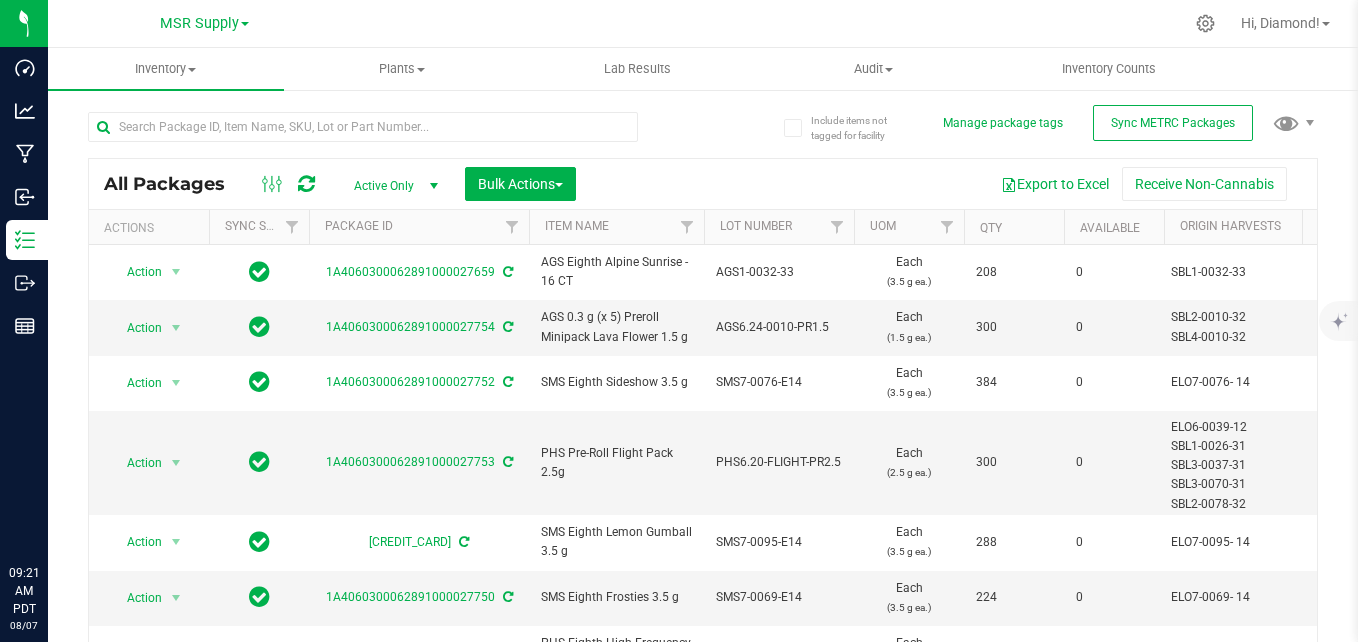 scroll, scrollTop: 0, scrollLeft: 0, axis: both 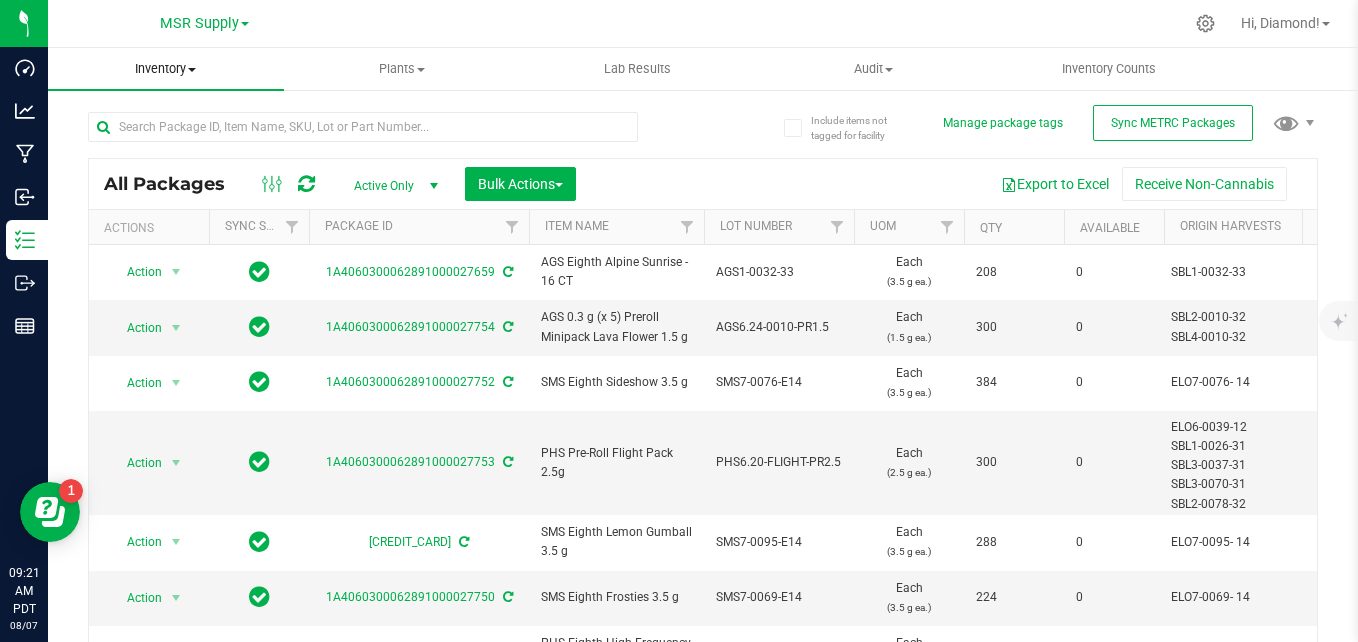 click on "Inventory
All packages
All inventory
Waste log
Create inventory" at bounding box center [166, 69] 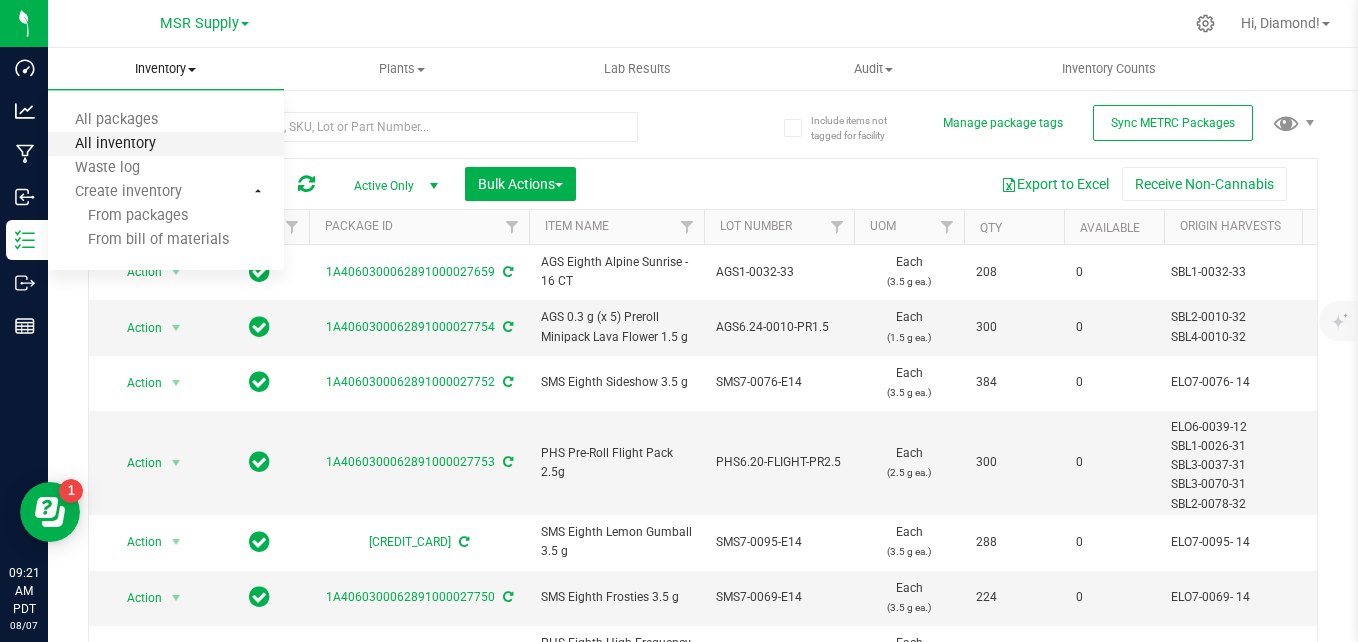 click on "All inventory" at bounding box center [115, 144] 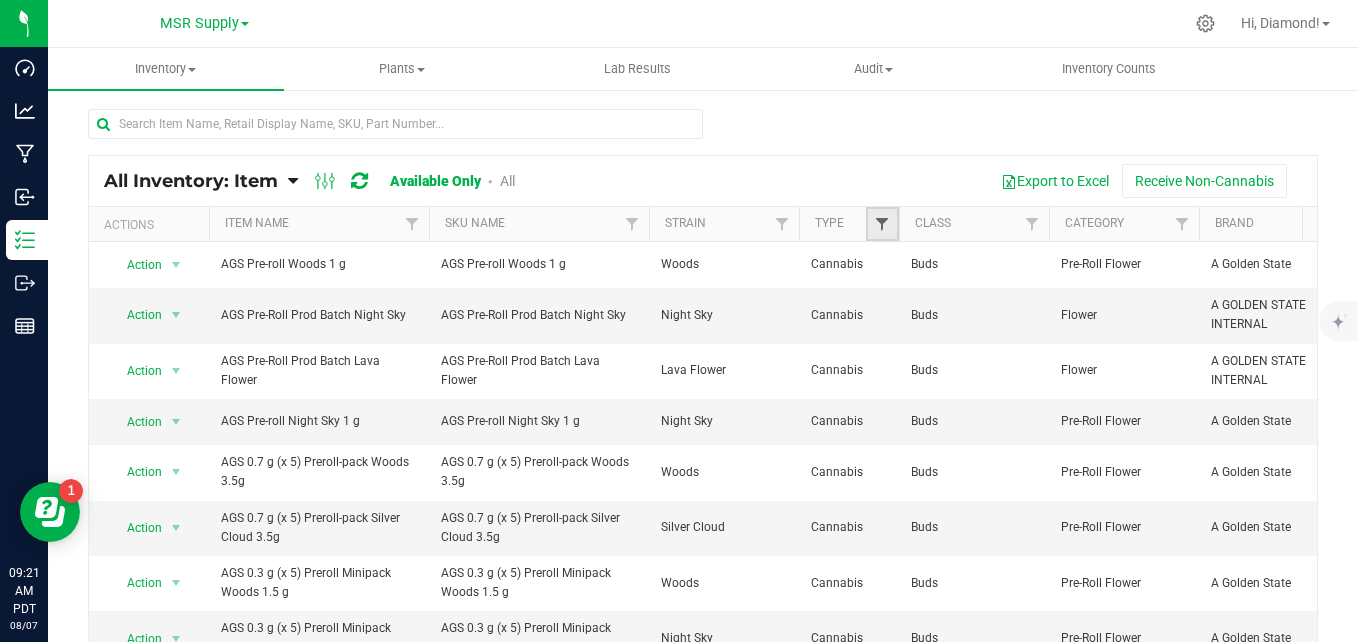 click at bounding box center [882, 224] 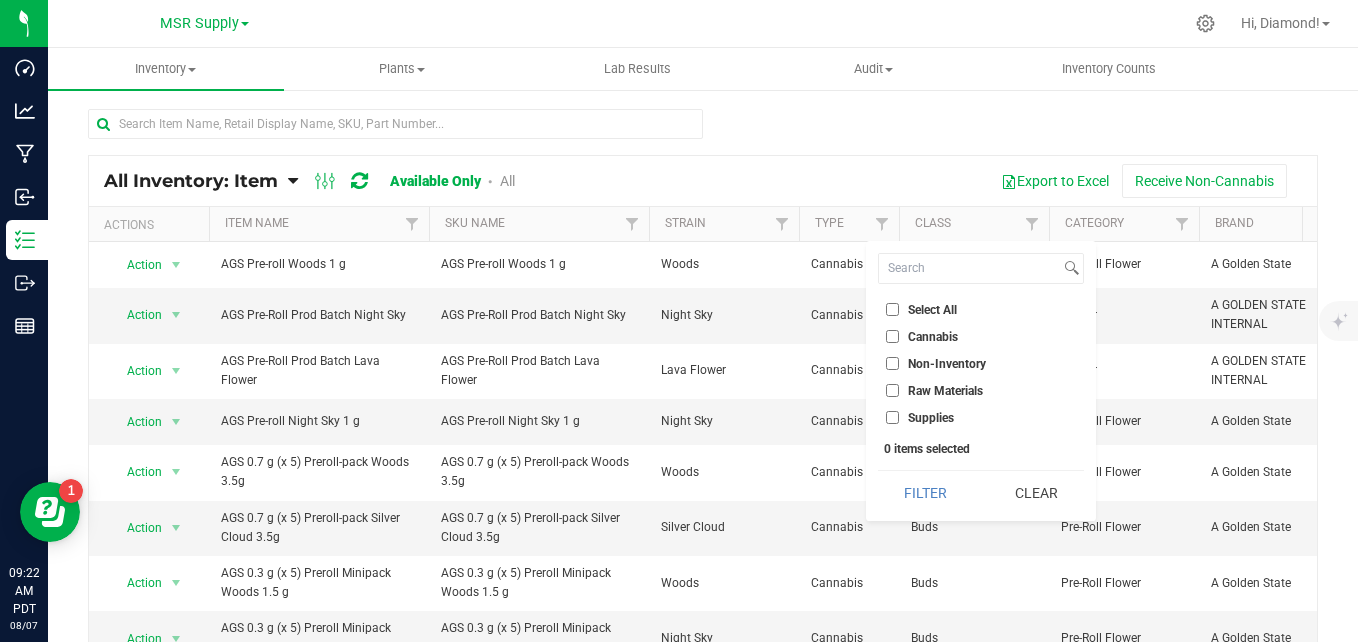 click on "Supplies" at bounding box center [892, 417] 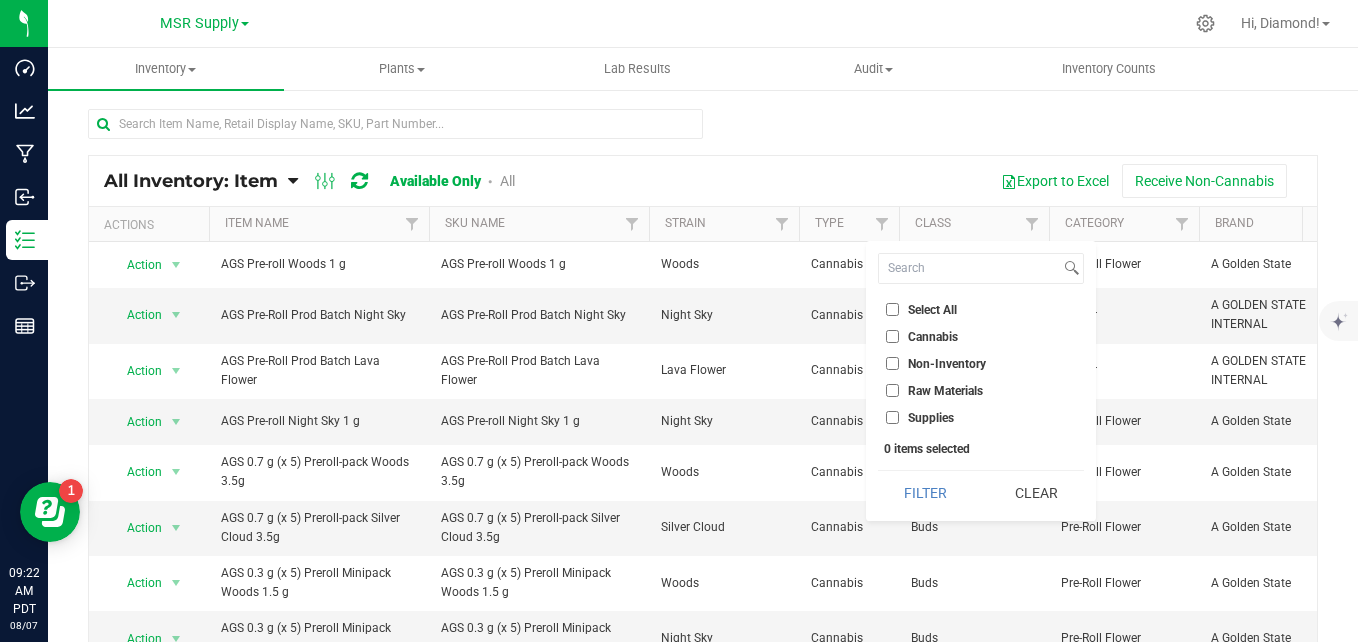 checkbox on "true" 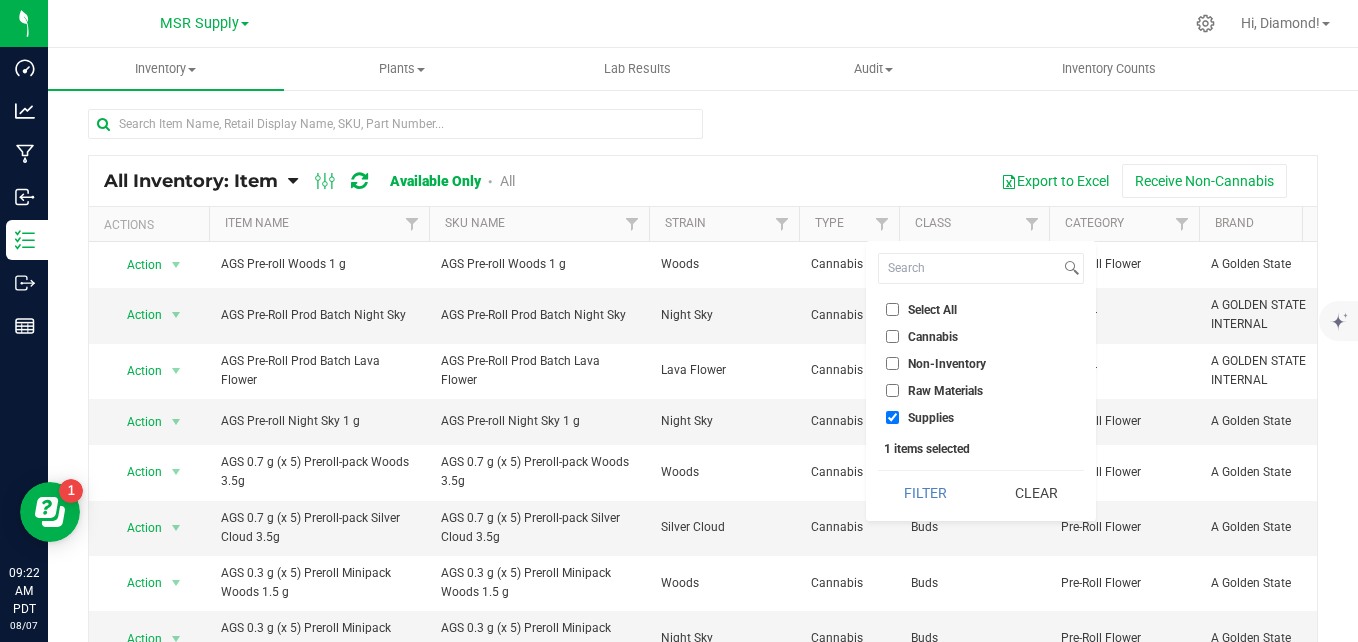 click on "Raw Materials" at bounding box center (892, 390) 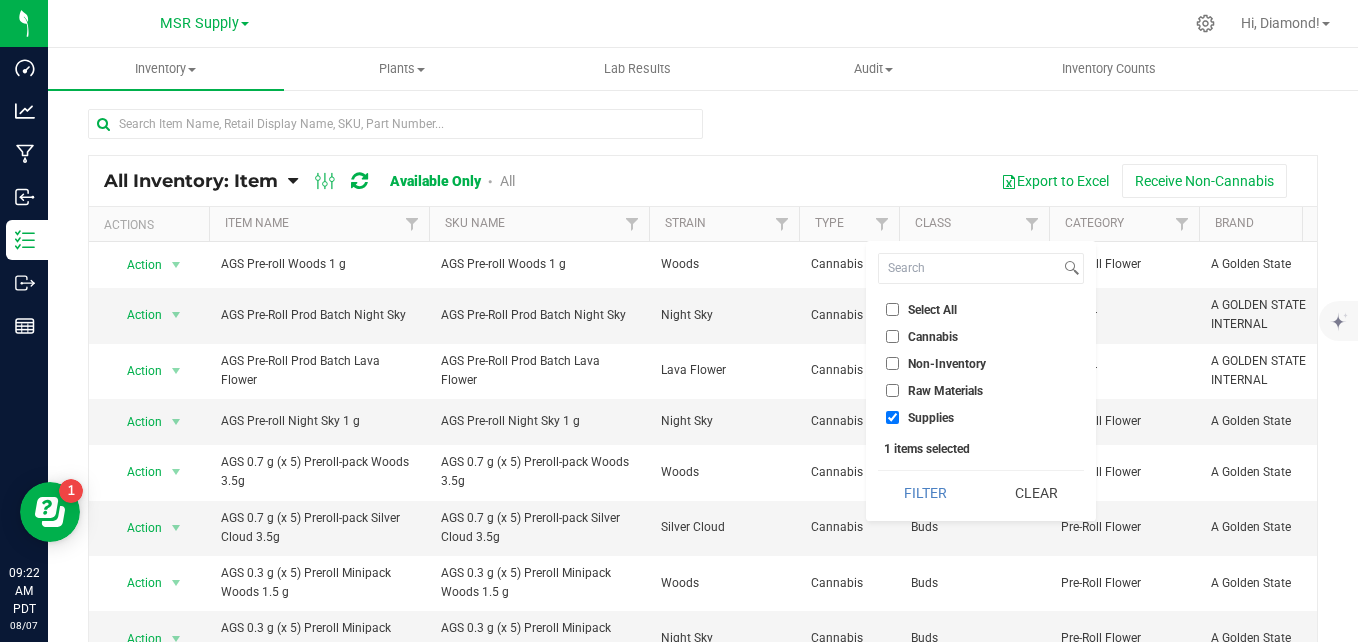 checkbox on "true" 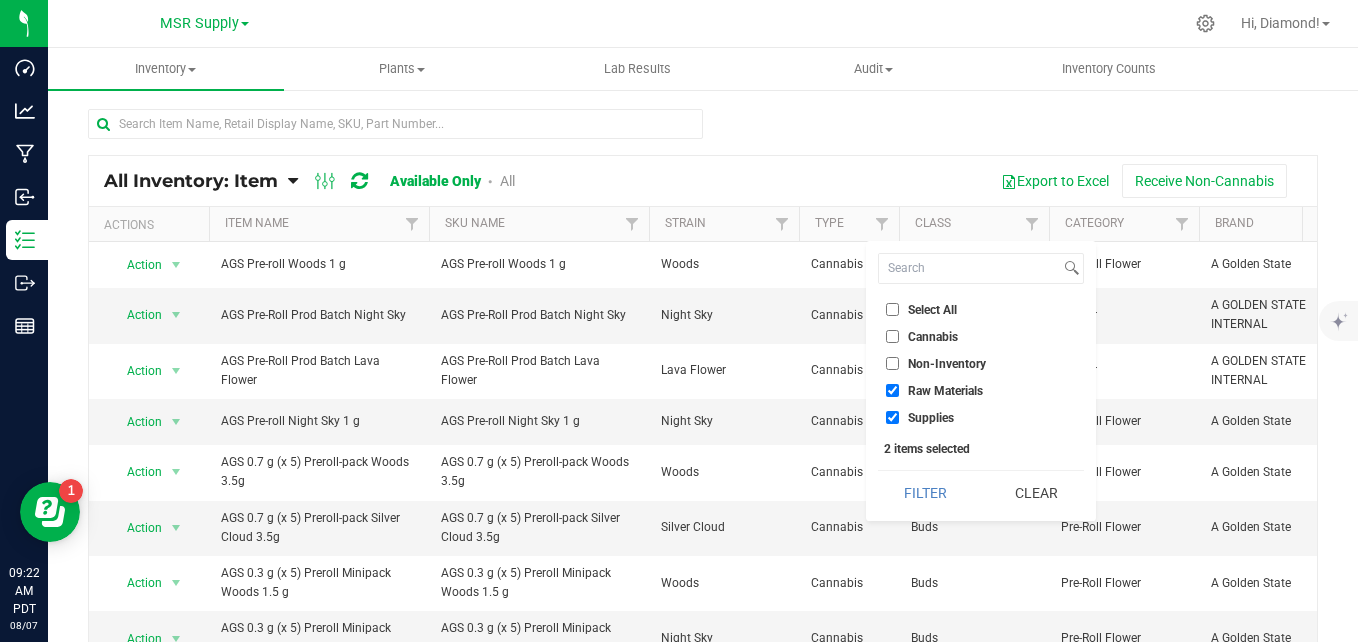 click on "Non-Inventory" at bounding box center (892, 363) 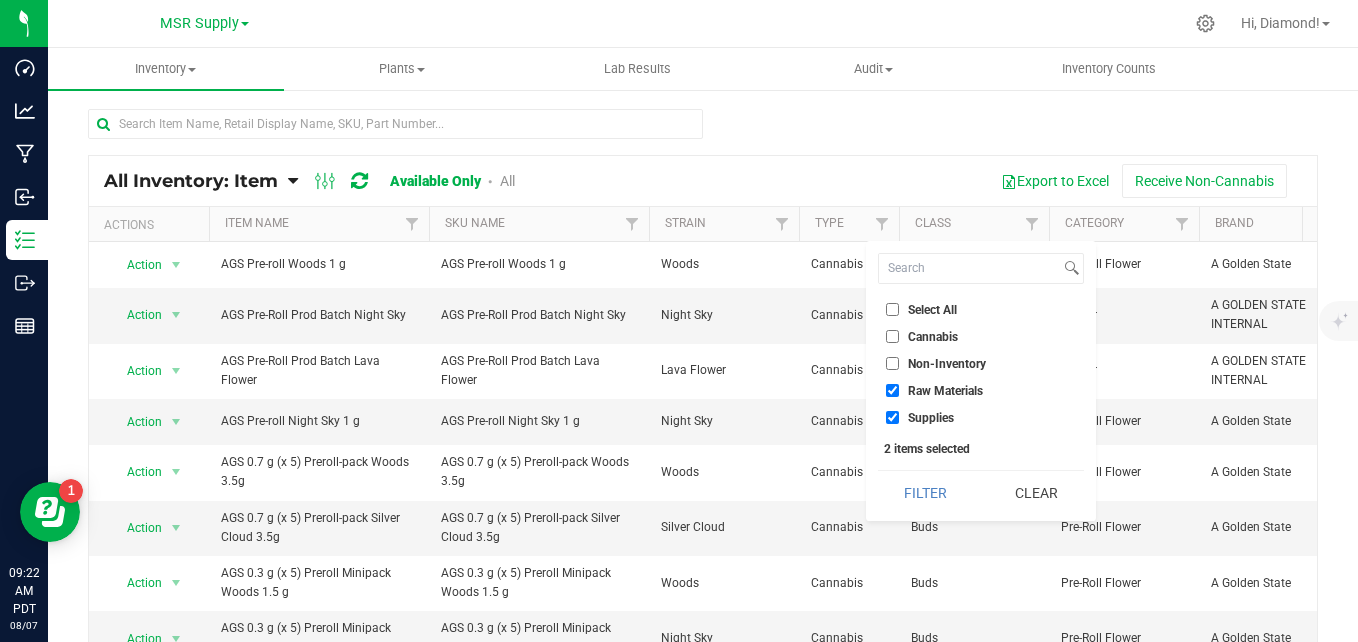 checkbox on "true" 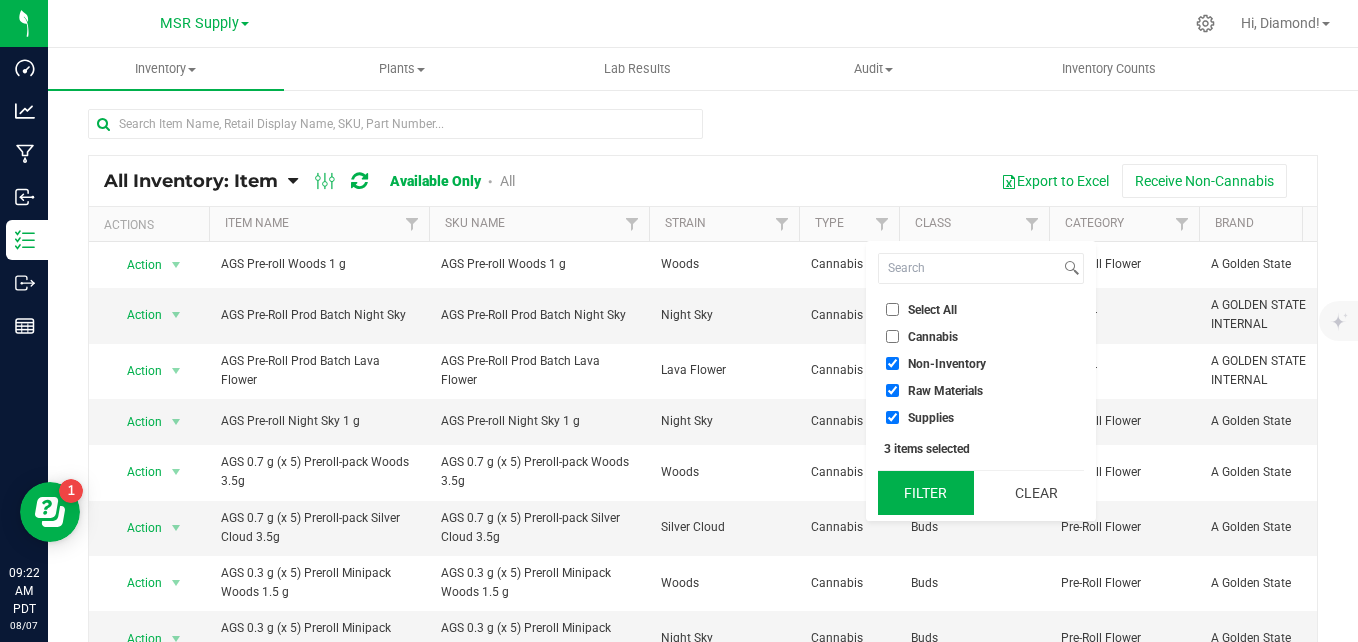 click on "Filter" at bounding box center (926, 493) 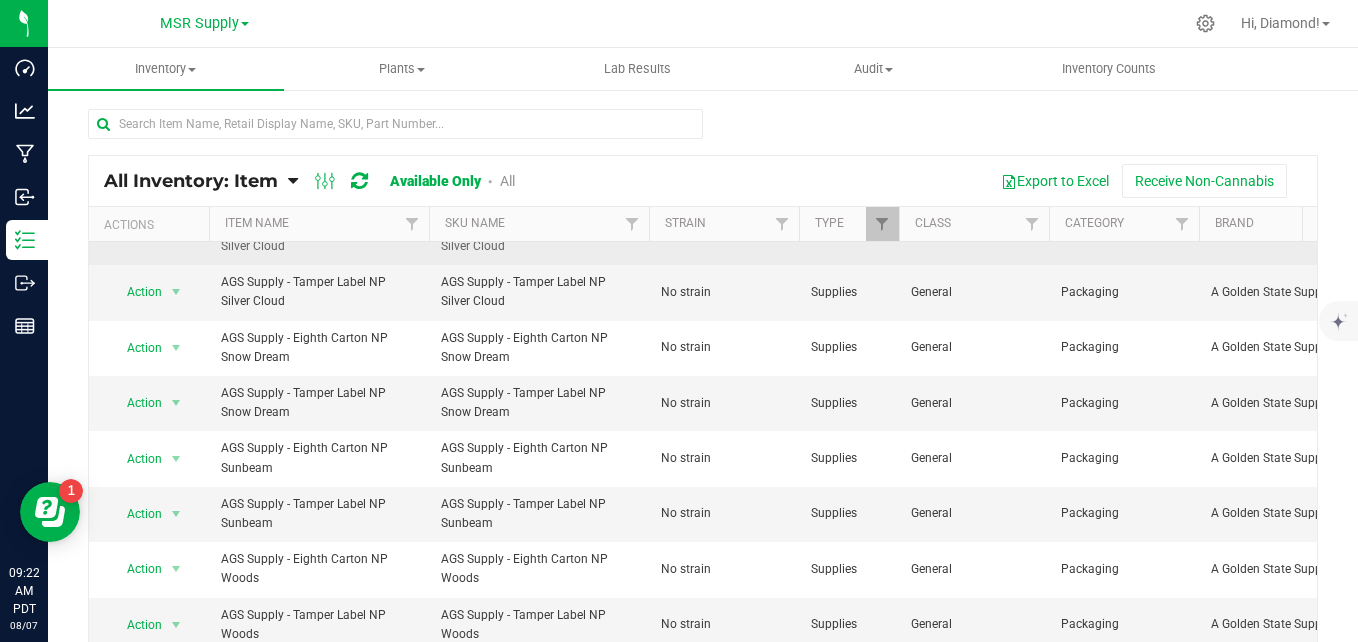 scroll, scrollTop: 709, scrollLeft: 0, axis: vertical 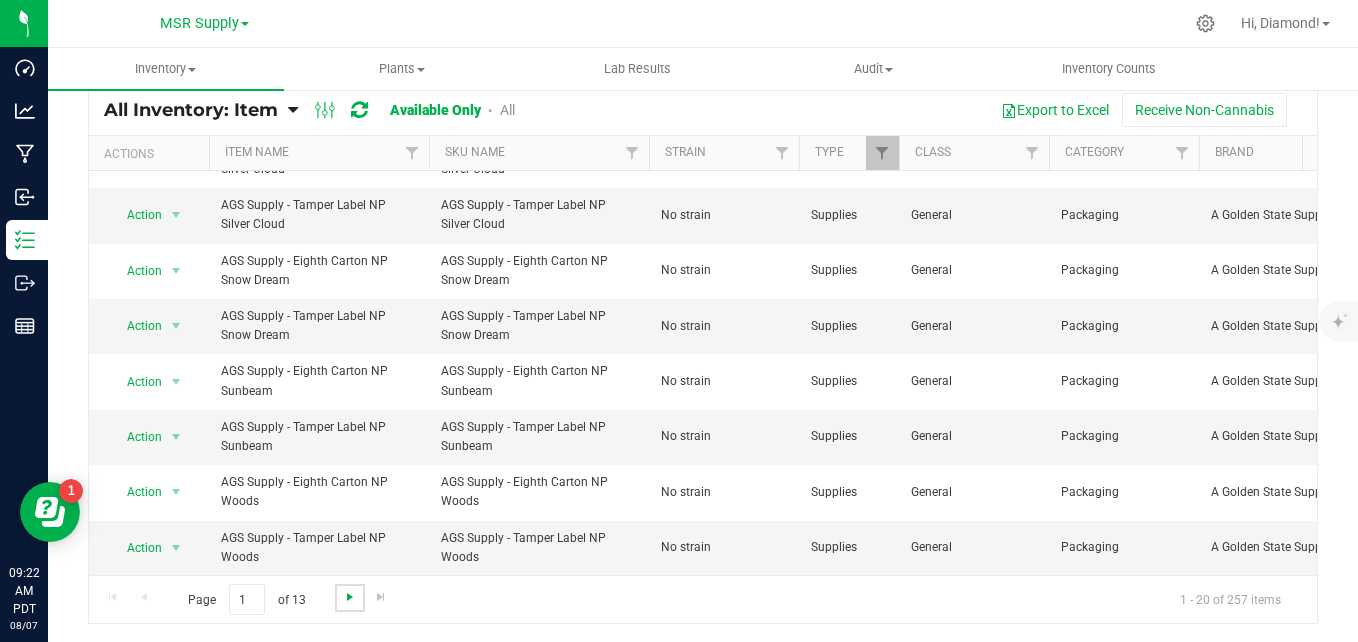 click at bounding box center [350, 597] 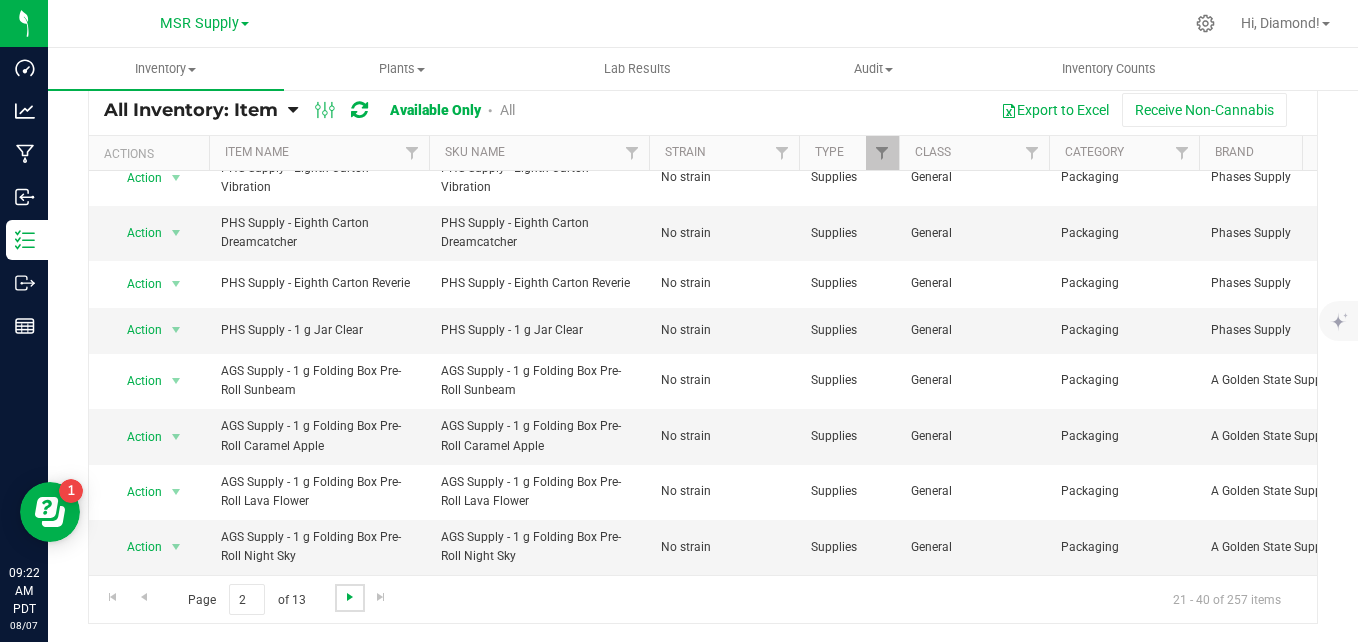 scroll, scrollTop: 0, scrollLeft: 0, axis: both 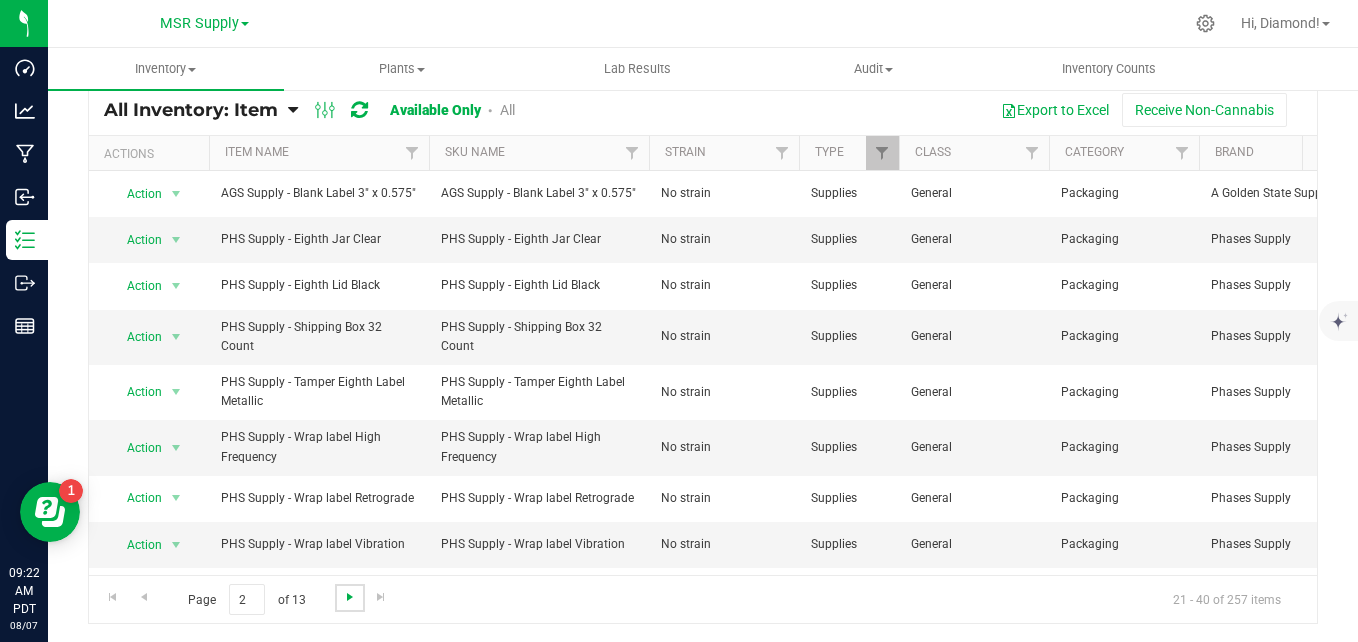 click at bounding box center [350, 597] 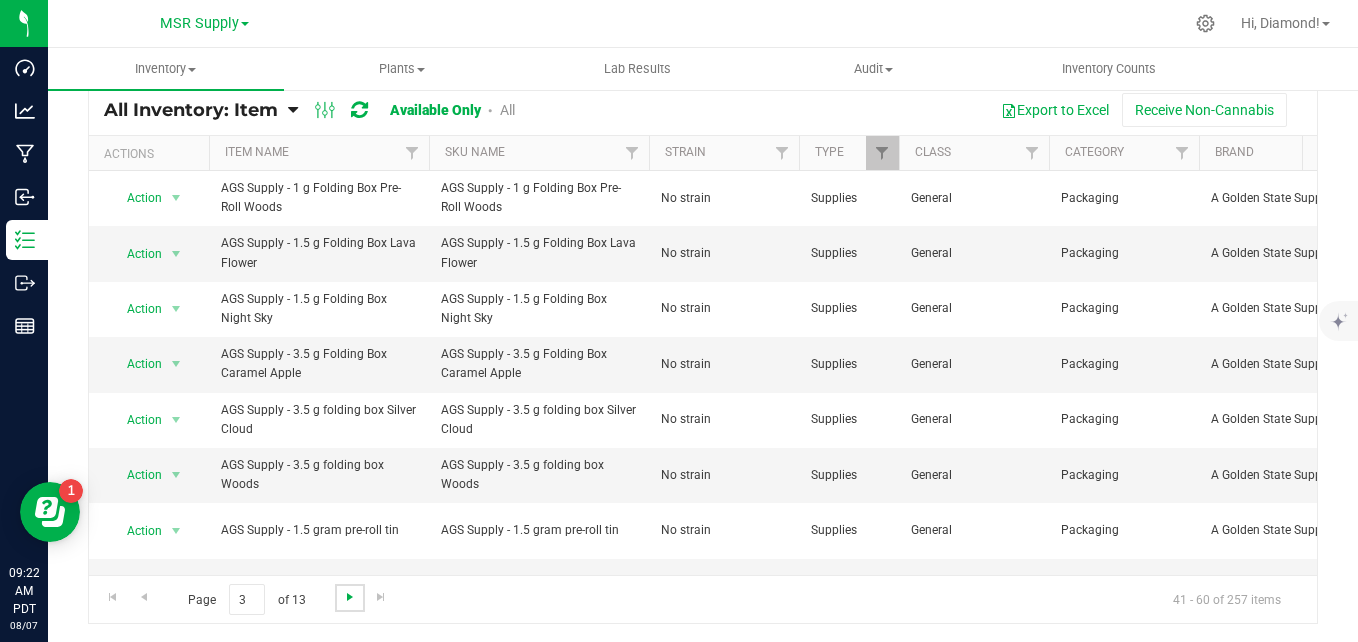 click at bounding box center (350, 597) 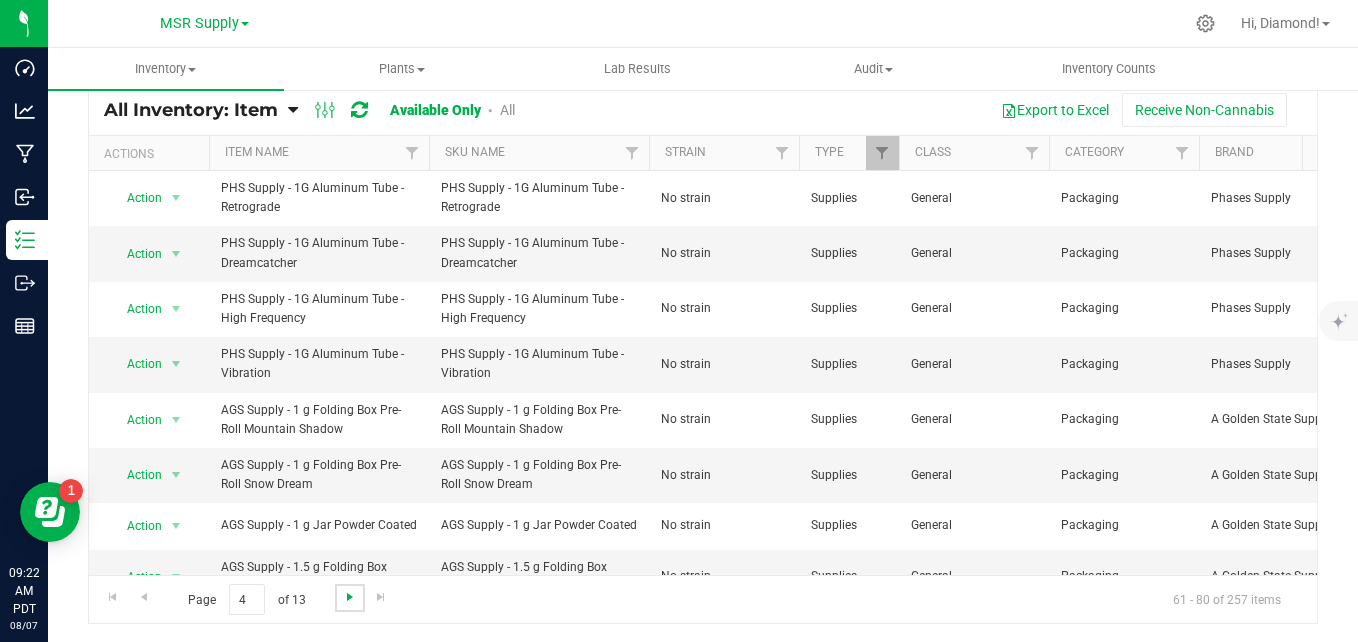 click at bounding box center (350, 597) 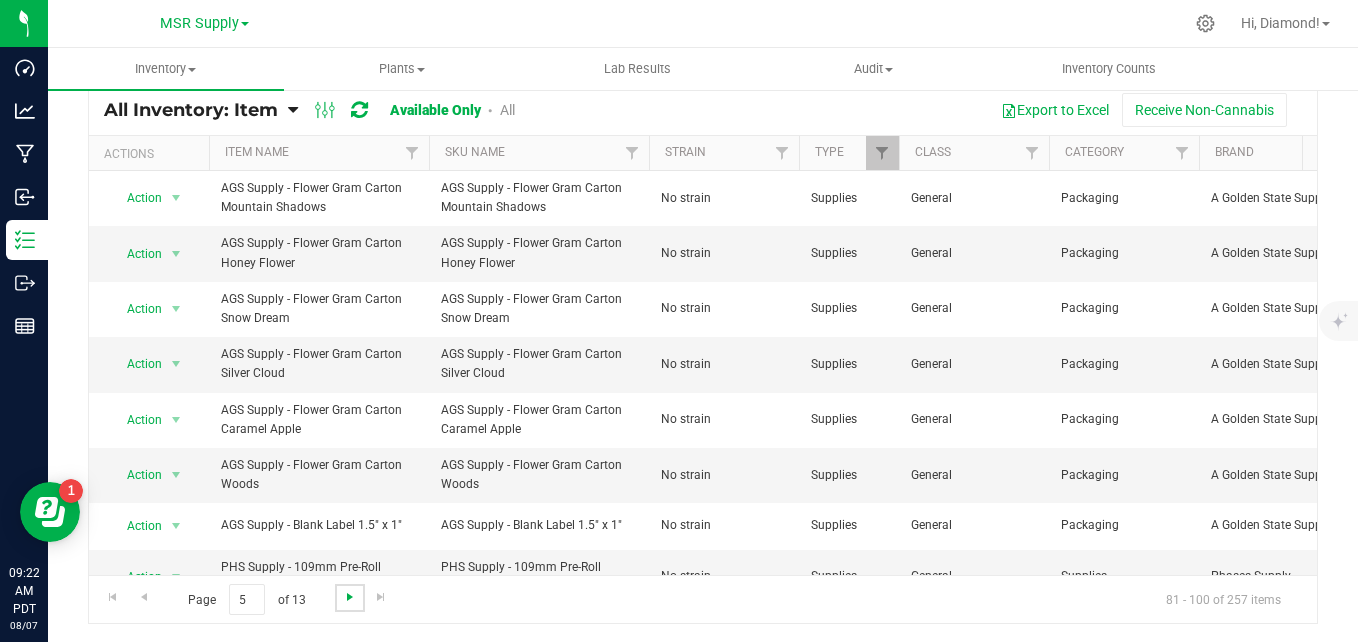 click at bounding box center (350, 597) 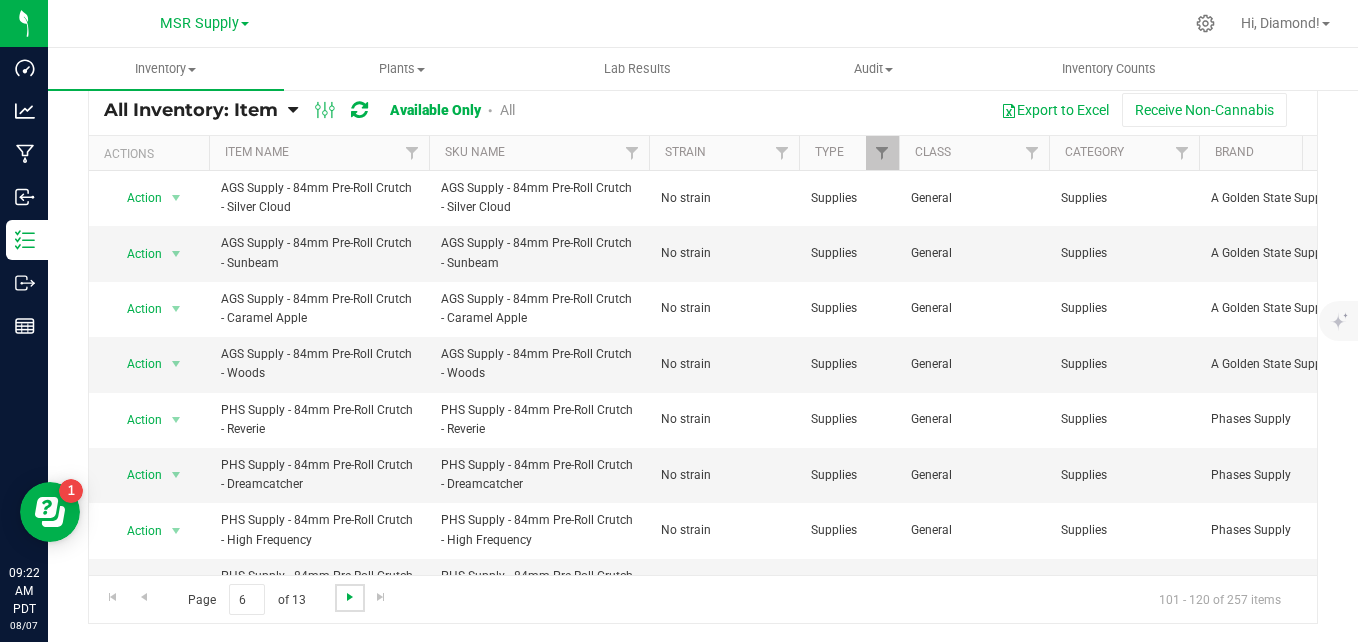 click at bounding box center (350, 597) 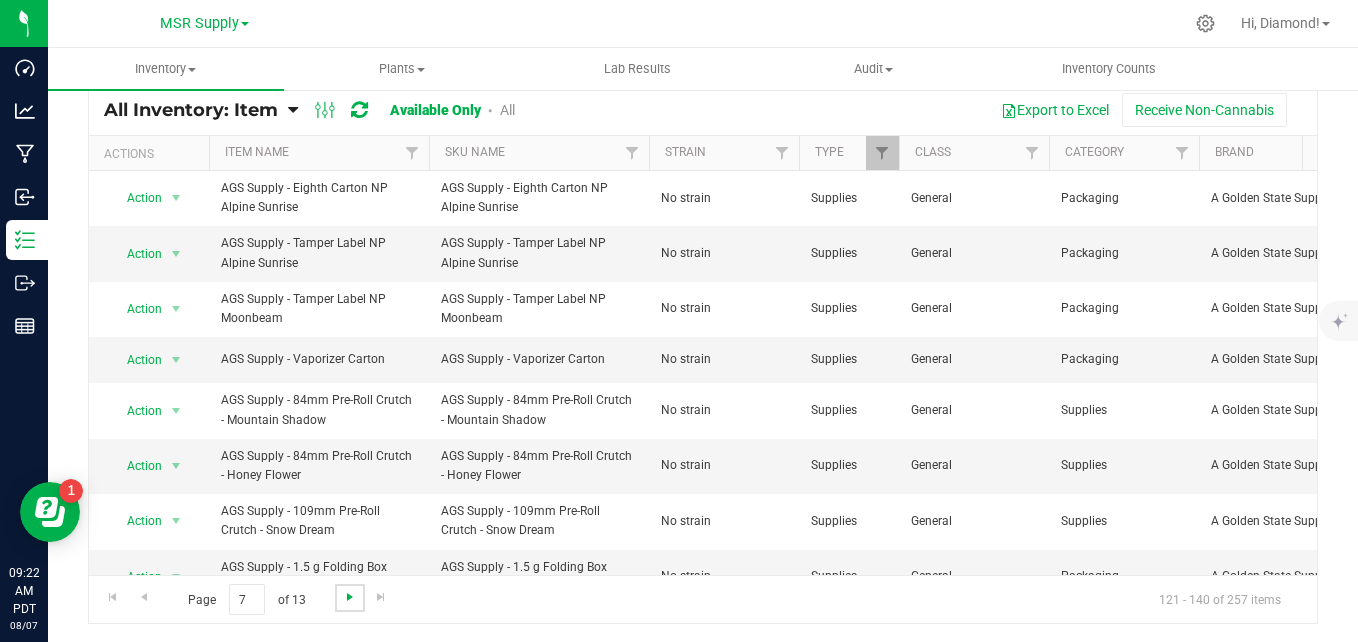 click at bounding box center [350, 597] 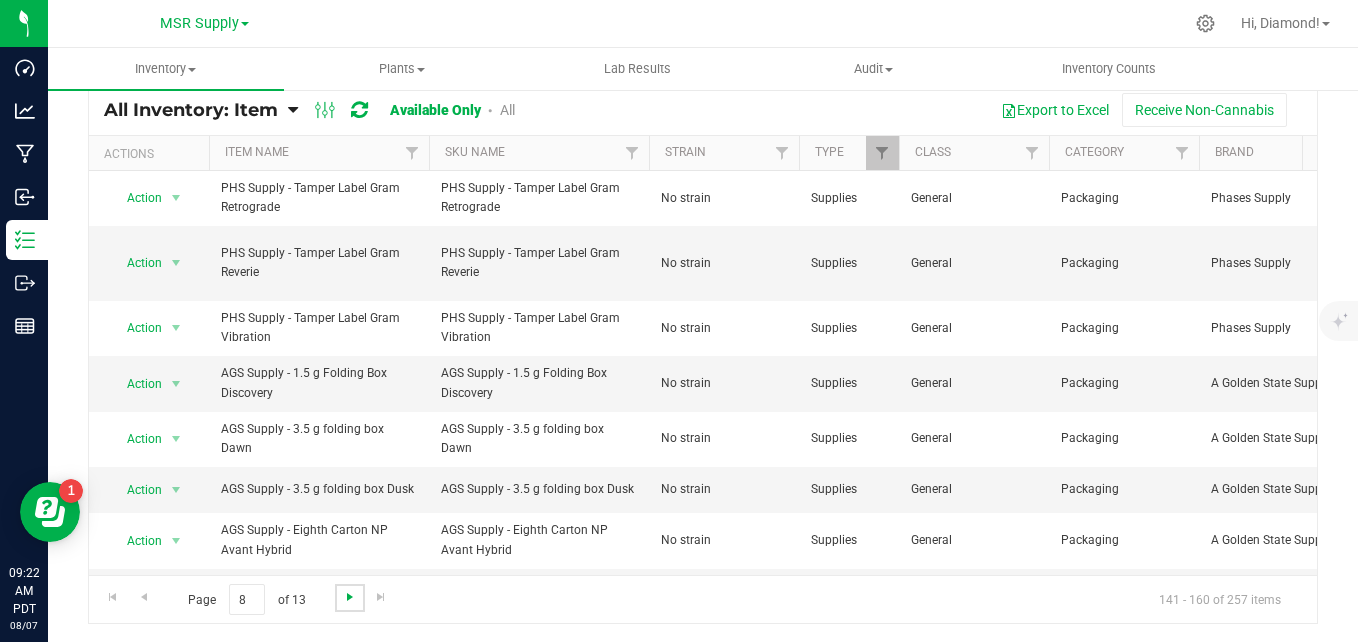 click at bounding box center (350, 597) 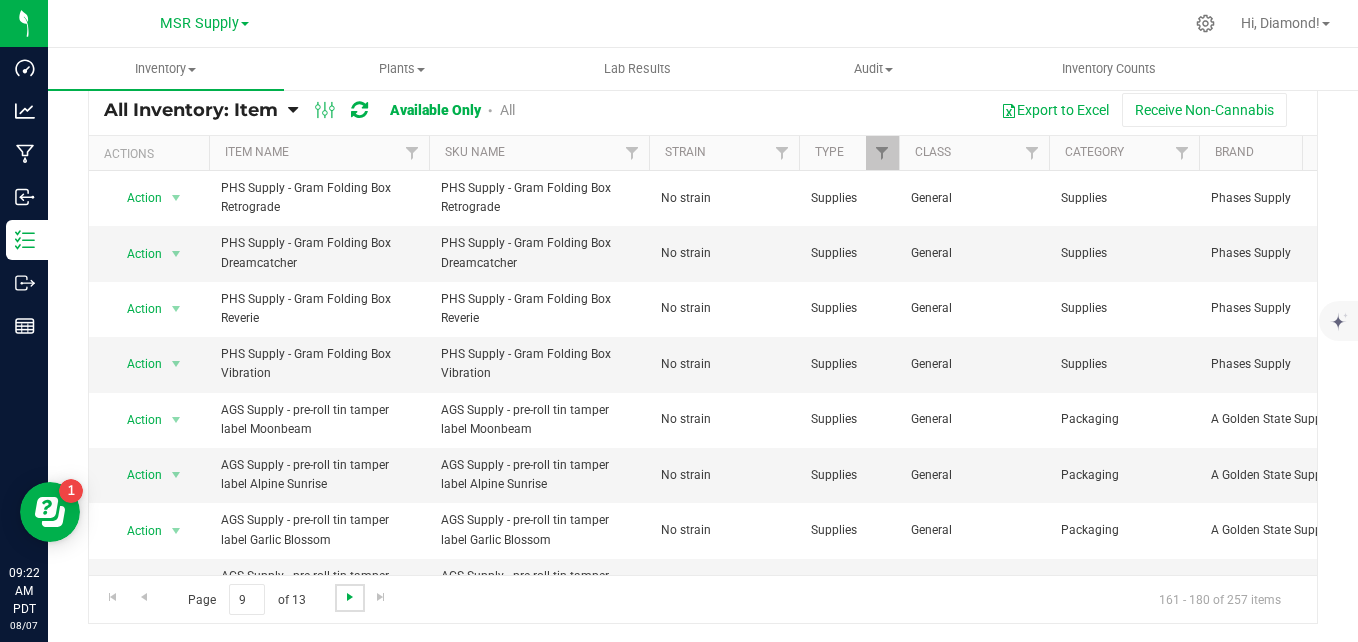 click at bounding box center (350, 597) 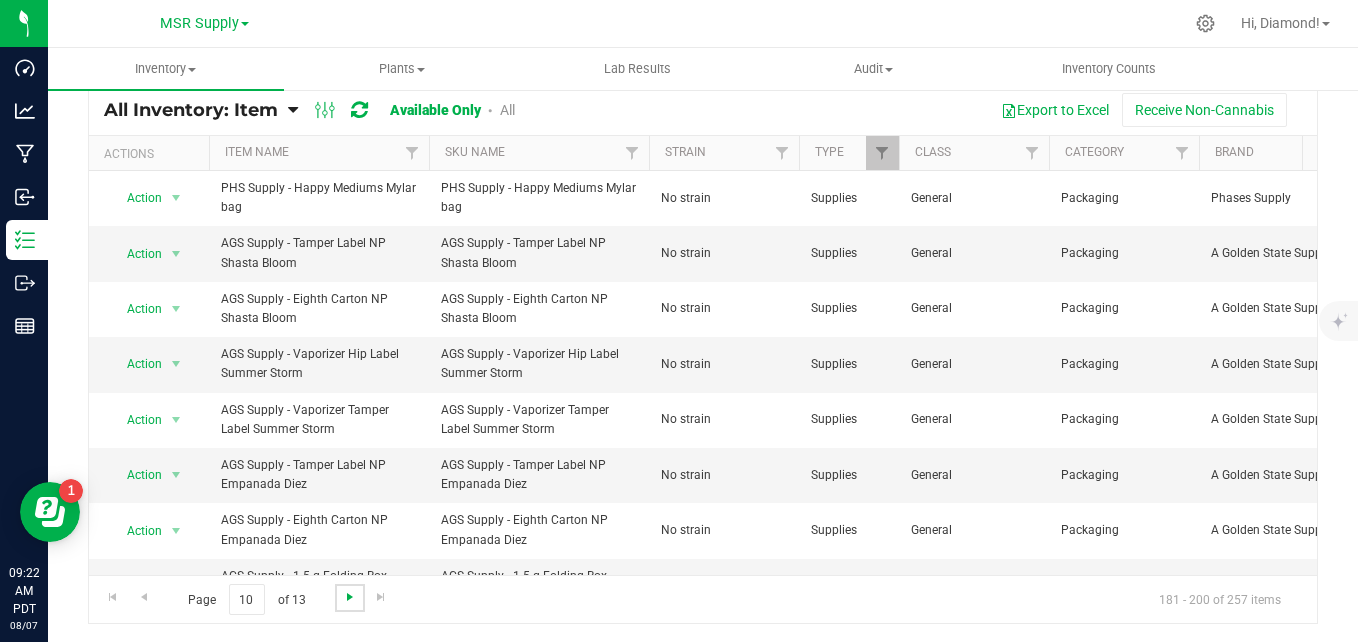 click at bounding box center (350, 597) 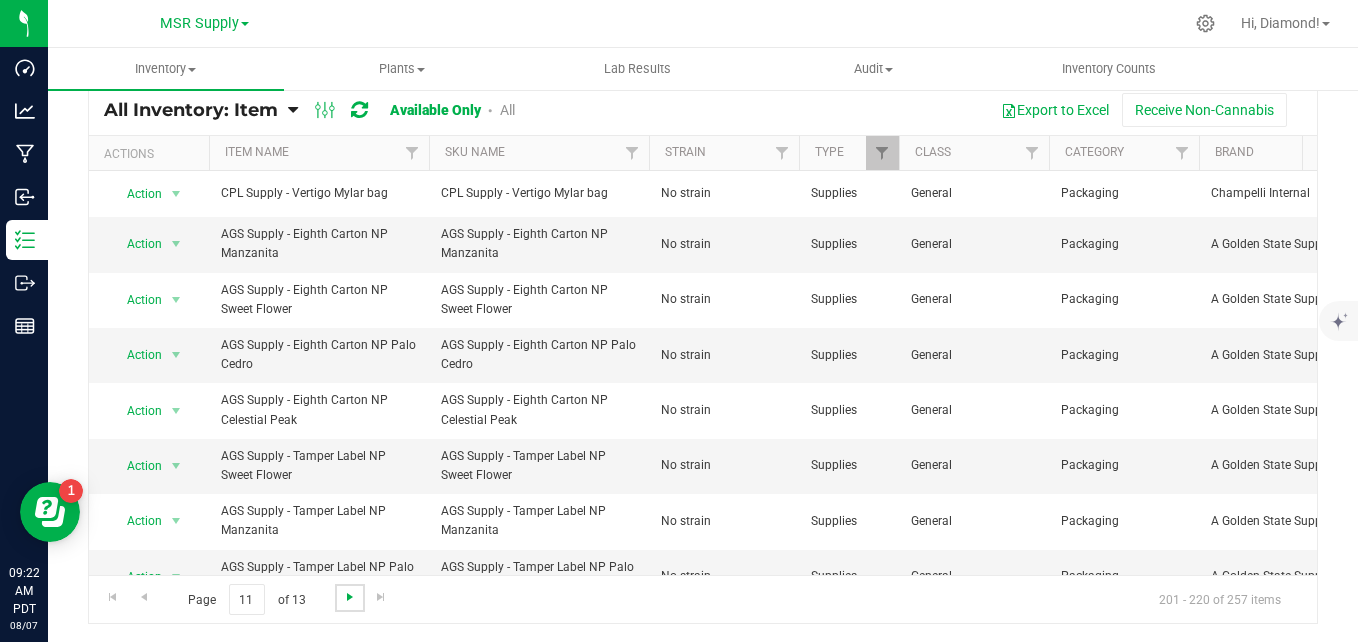 click at bounding box center (350, 597) 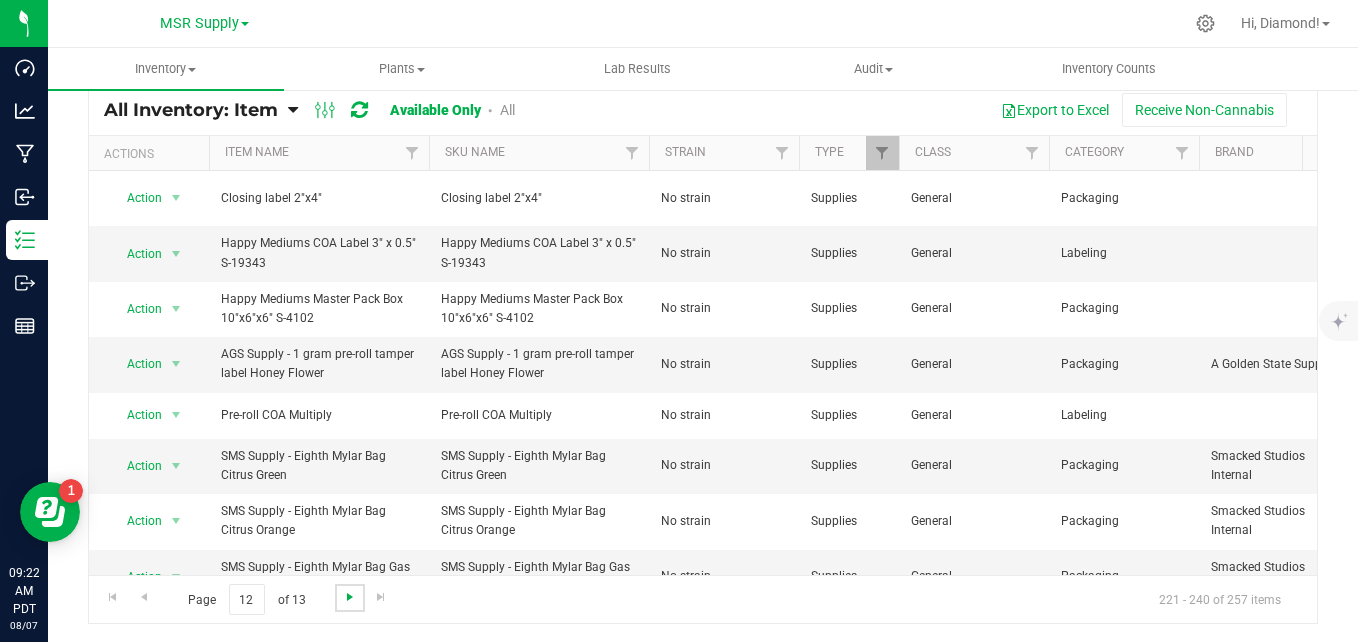 click at bounding box center (350, 597) 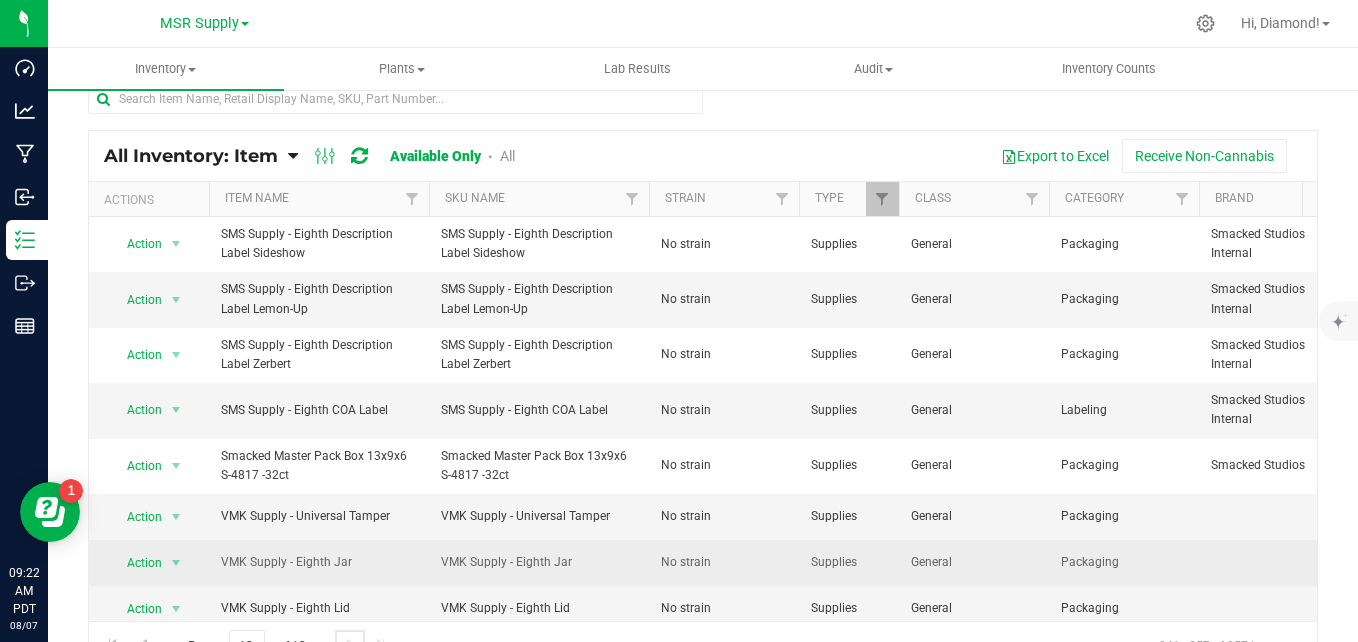 scroll, scrollTop: 0, scrollLeft: 0, axis: both 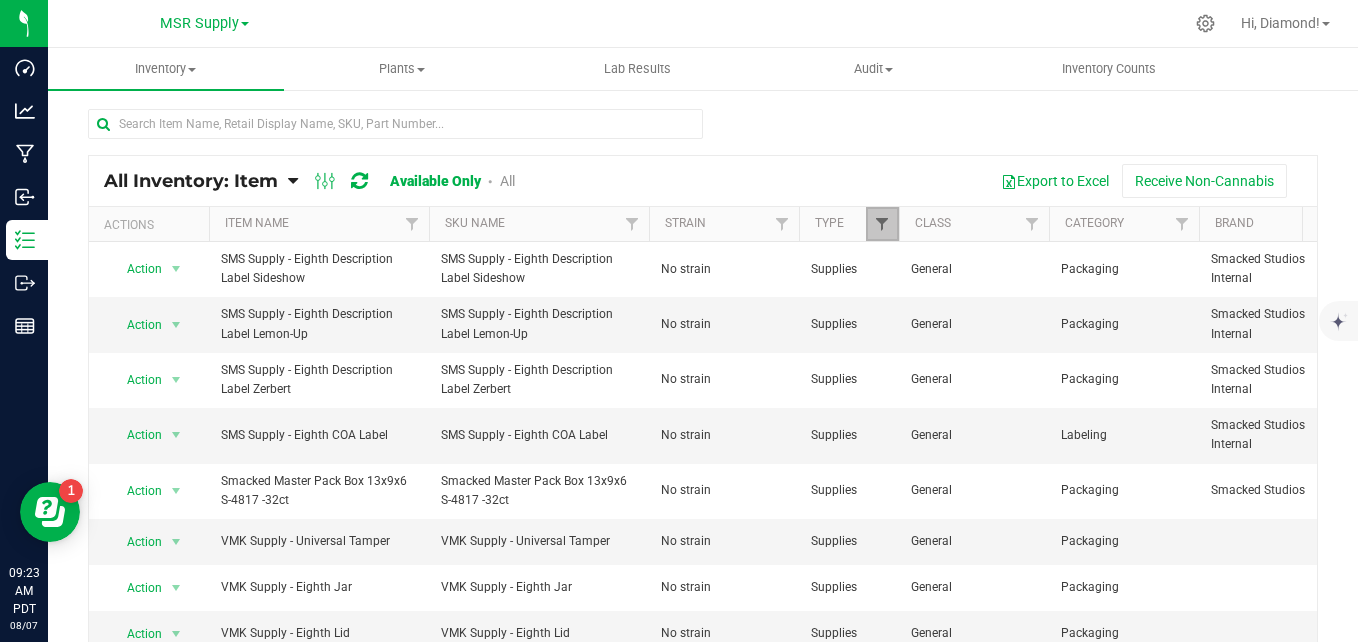 click at bounding box center [882, 224] 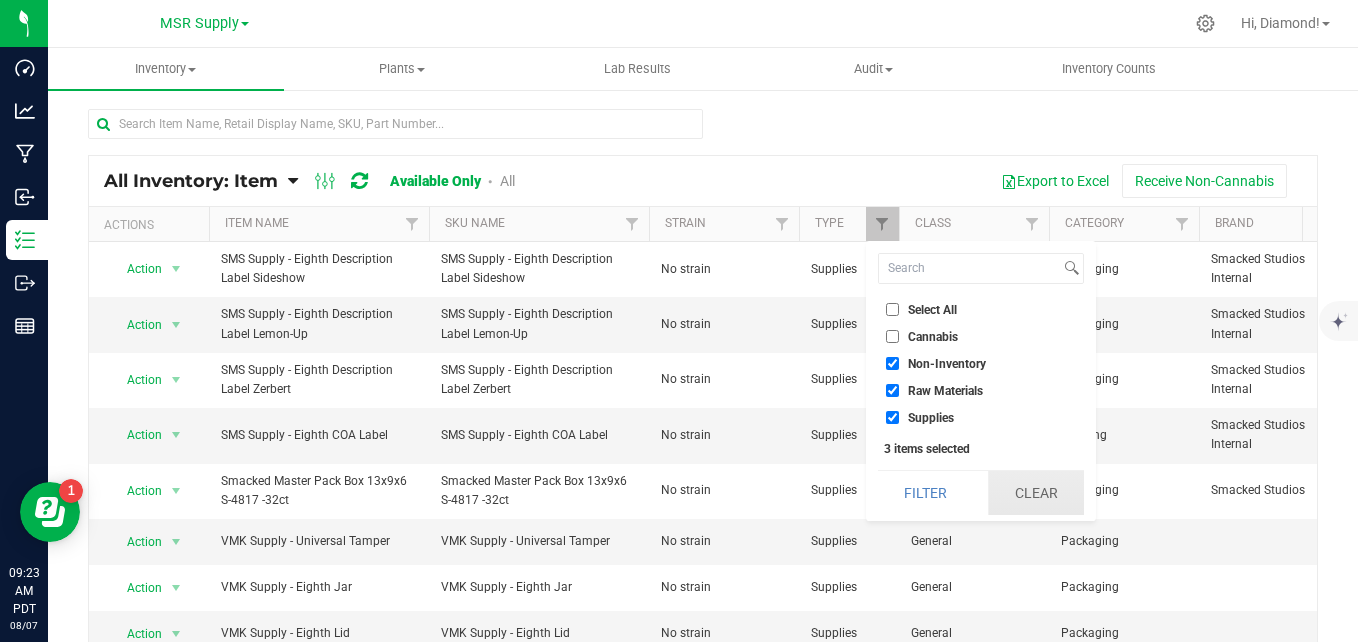 click on "Clear" at bounding box center [1036, 493] 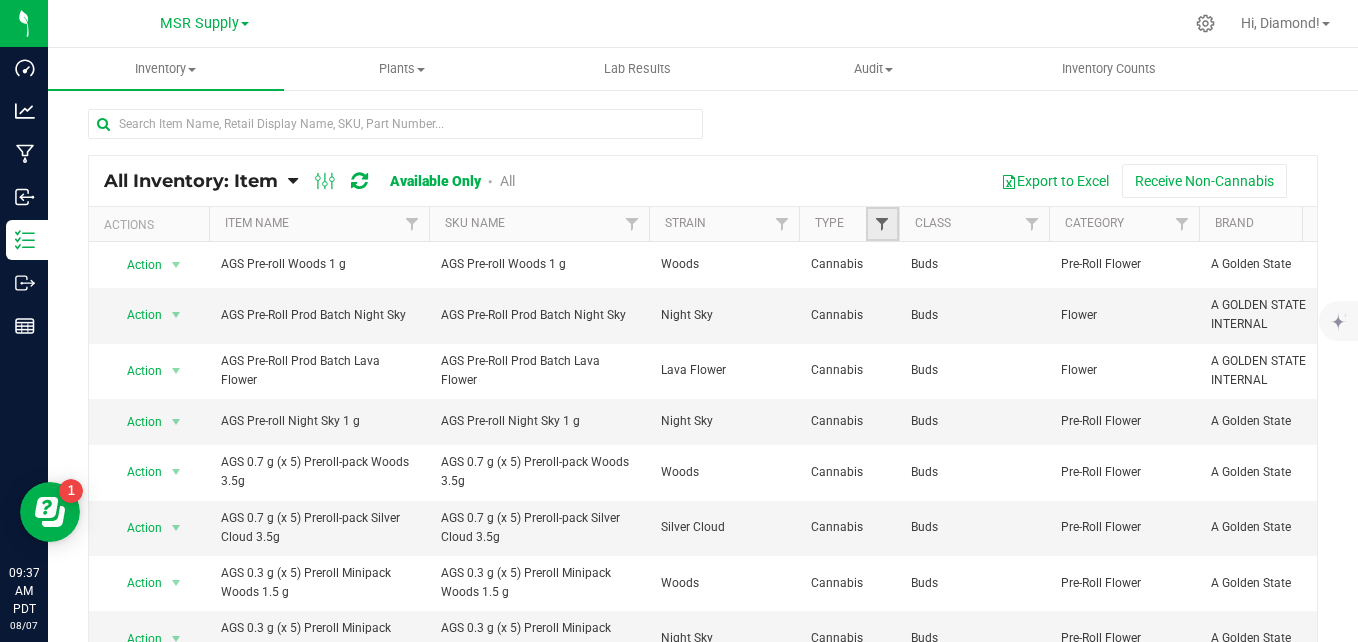 click at bounding box center [882, 224] 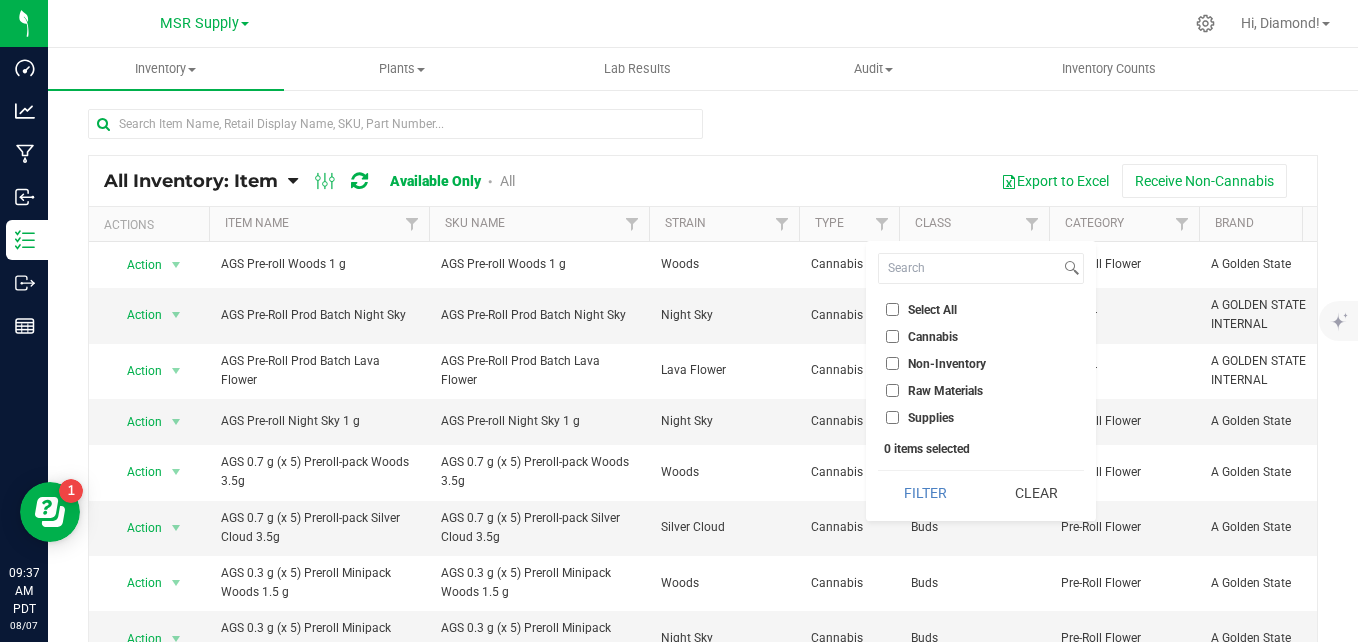 drag, startPoint x: 894, startPoint y: 390, endPoint x: 894, endPoint y: 416, distance: 26 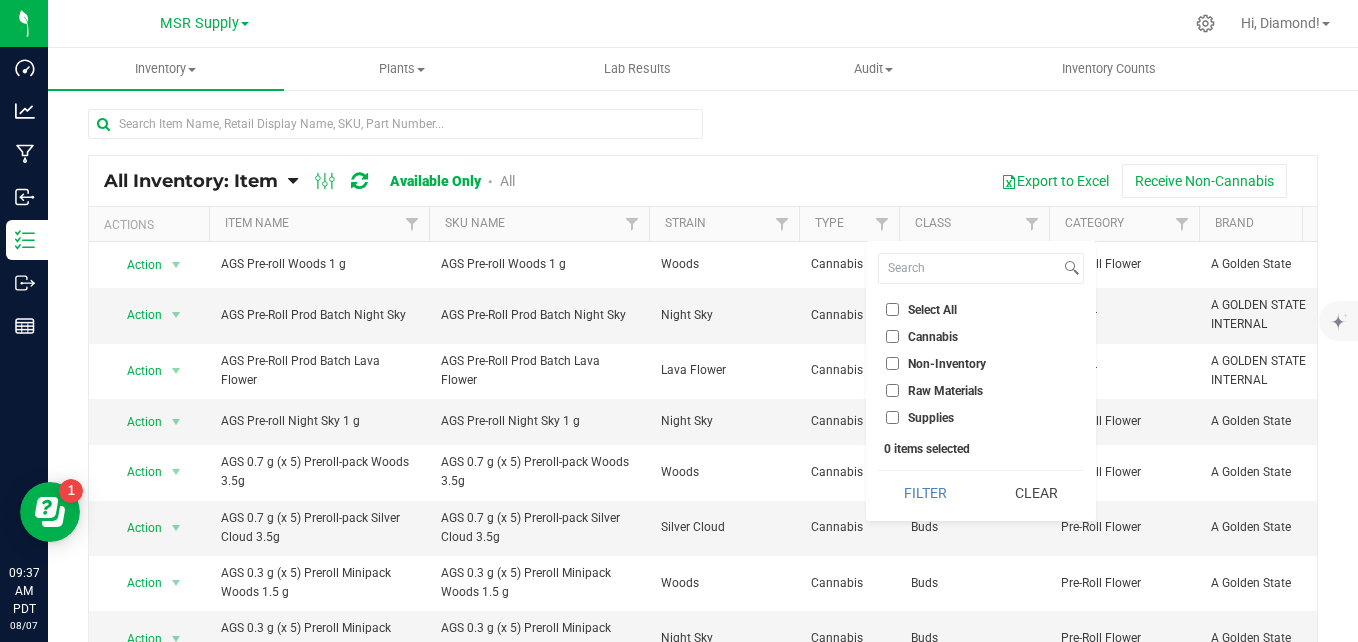 click on "Raw Materials" at bounding box center (892, 390) 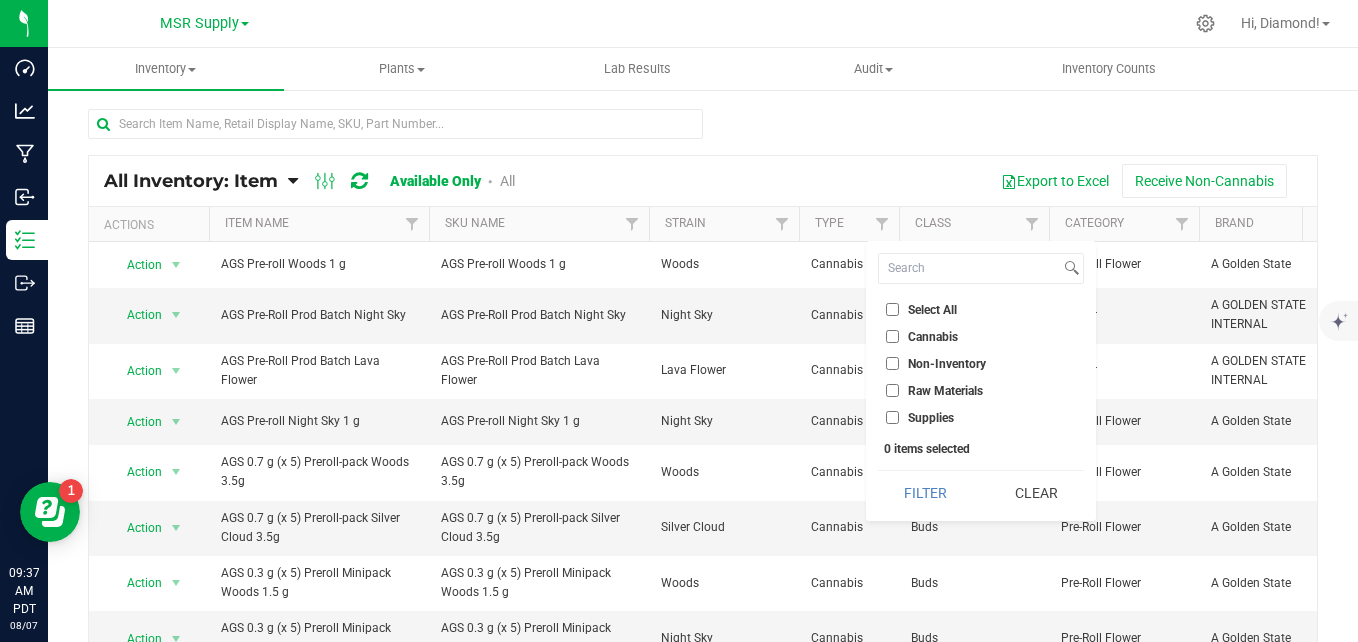checkbox on "true" 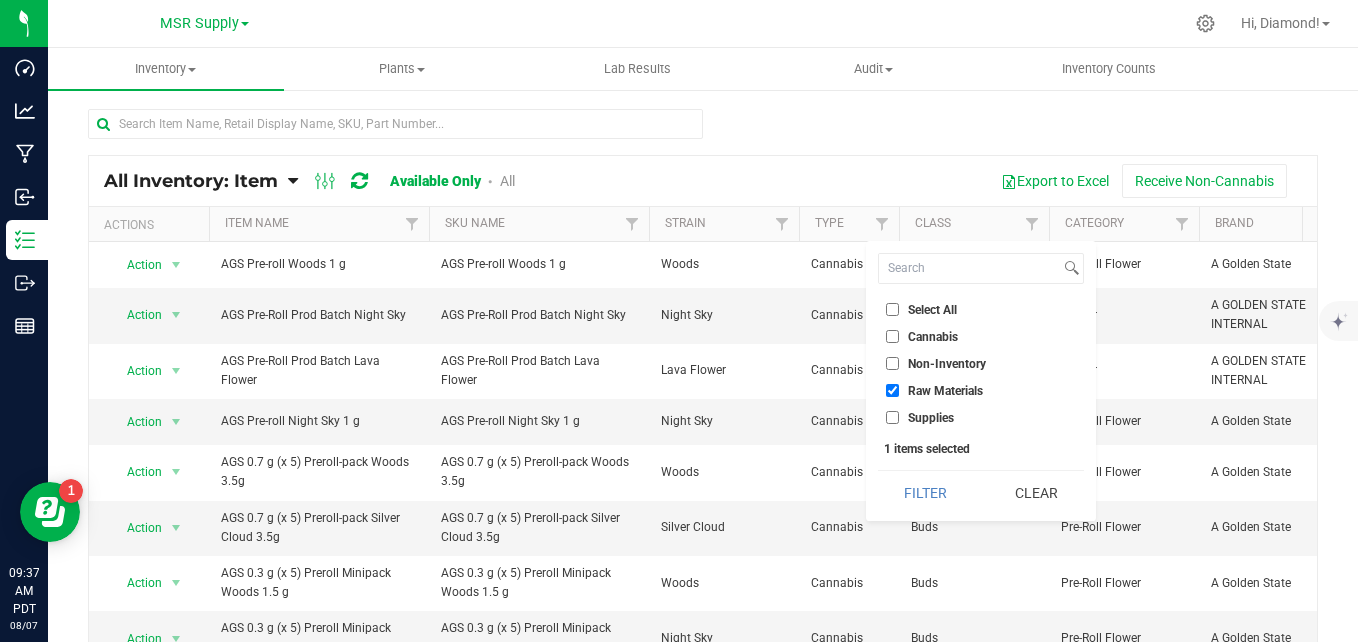 click on "Supplies" at bounding box center (892, 417) 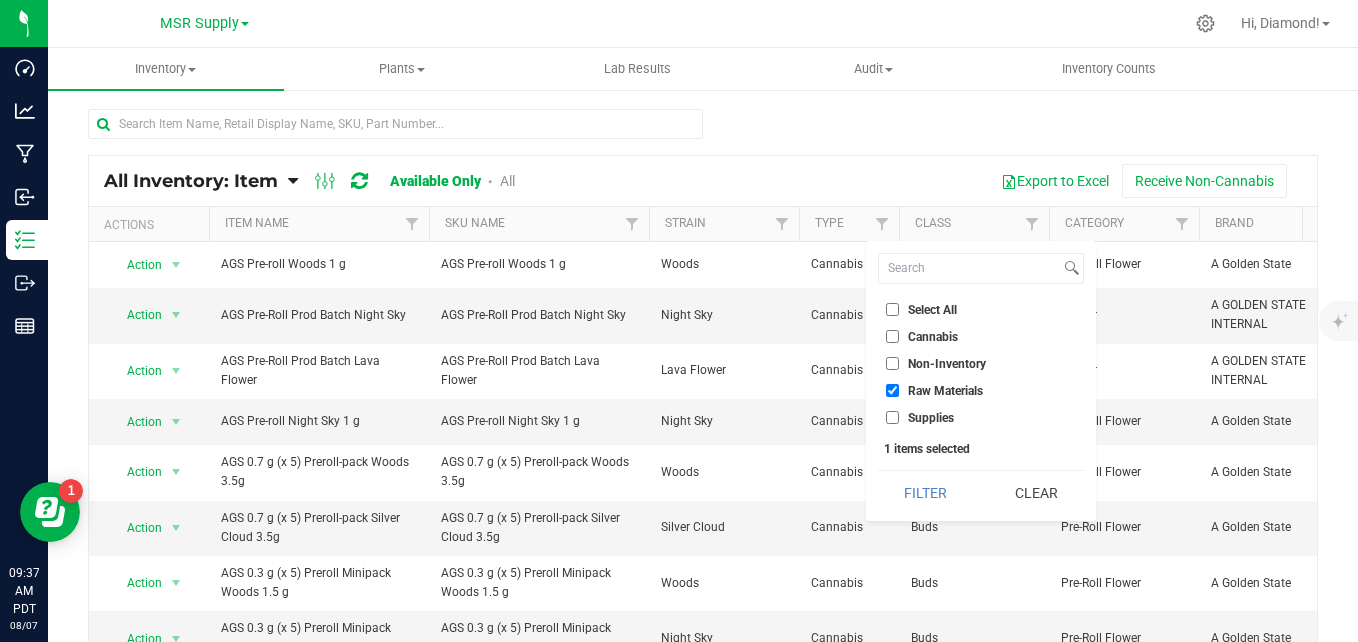 checkbox on "true" 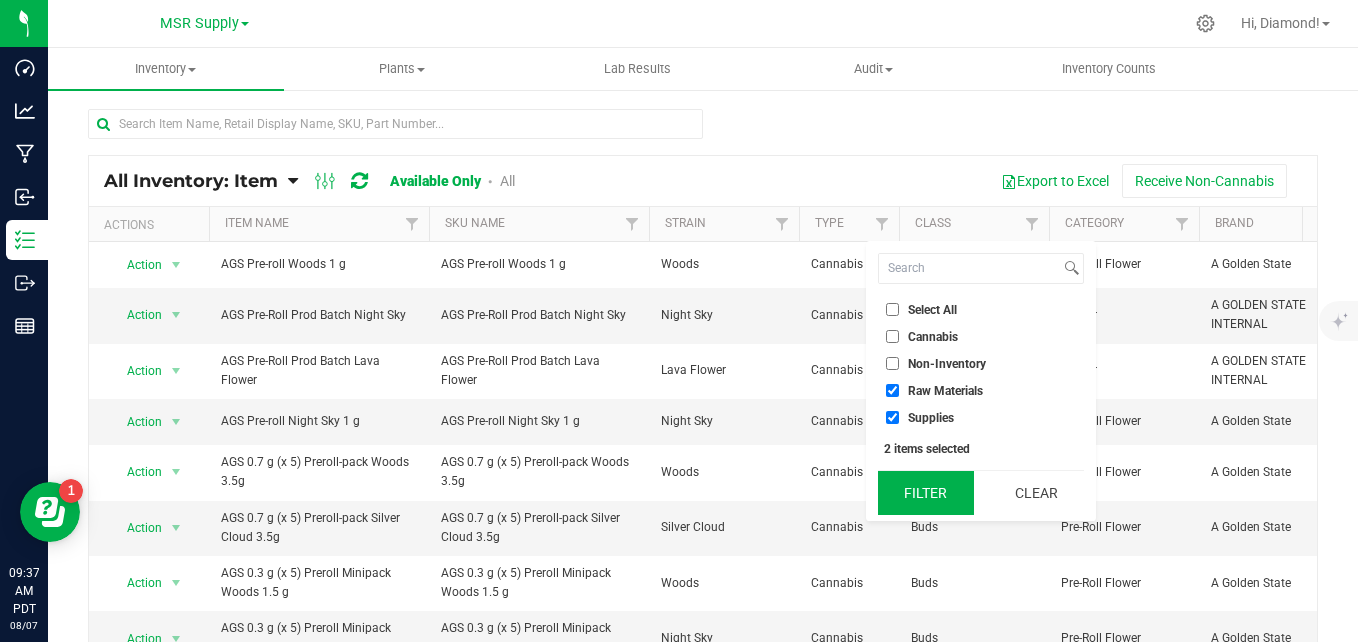 click on "Filter" at bounding box center (926, 493) 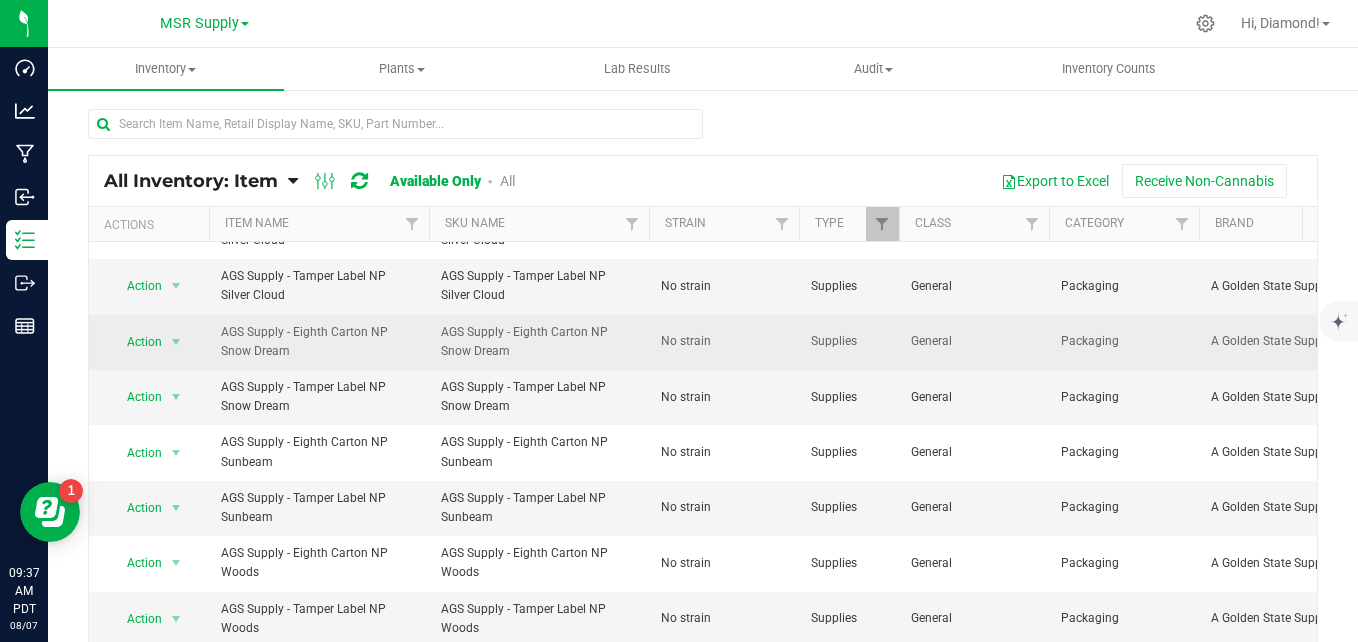 scroll, scrollTop: 709, scrollLeft: 0, axis: vertical 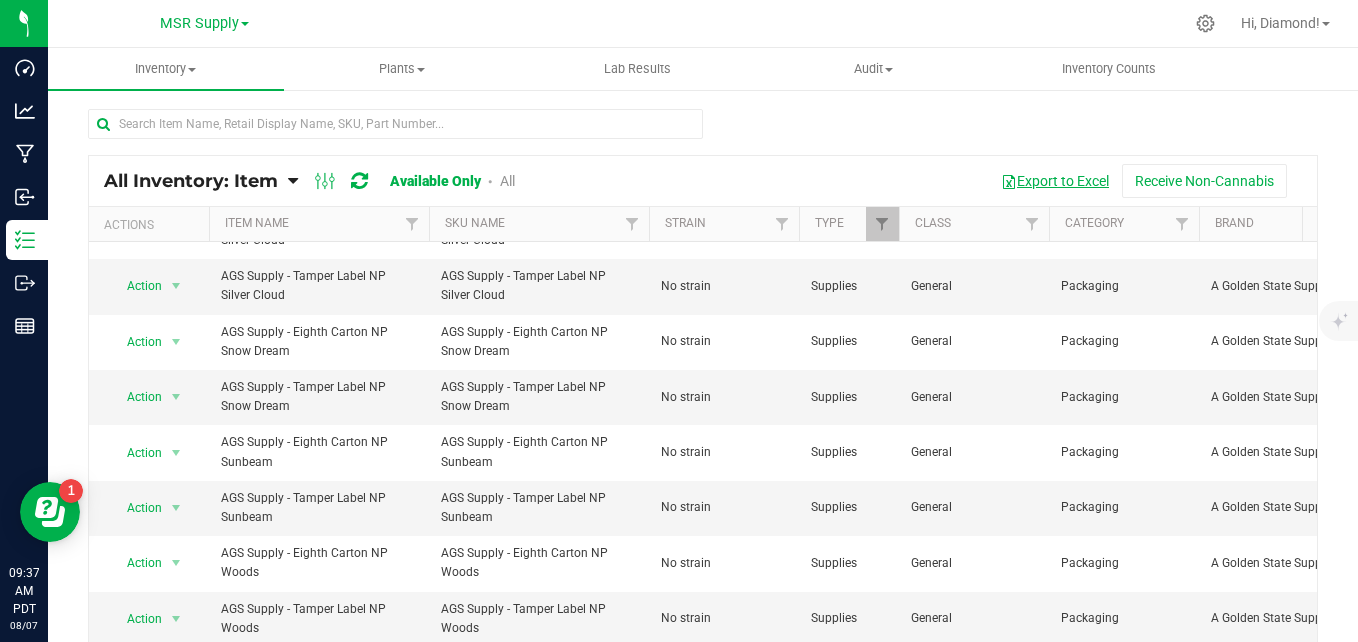 click on "Export to Excel" at bounding box center (1055, 181) 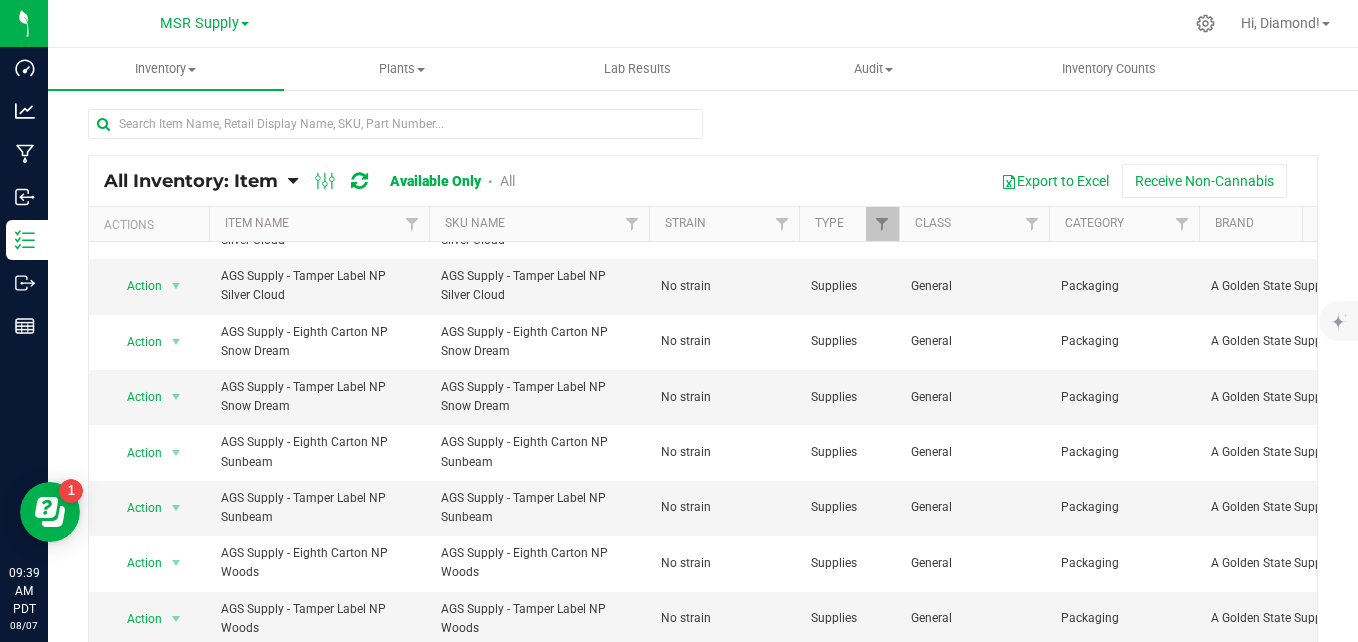 click at bounding box center (703, 132) 